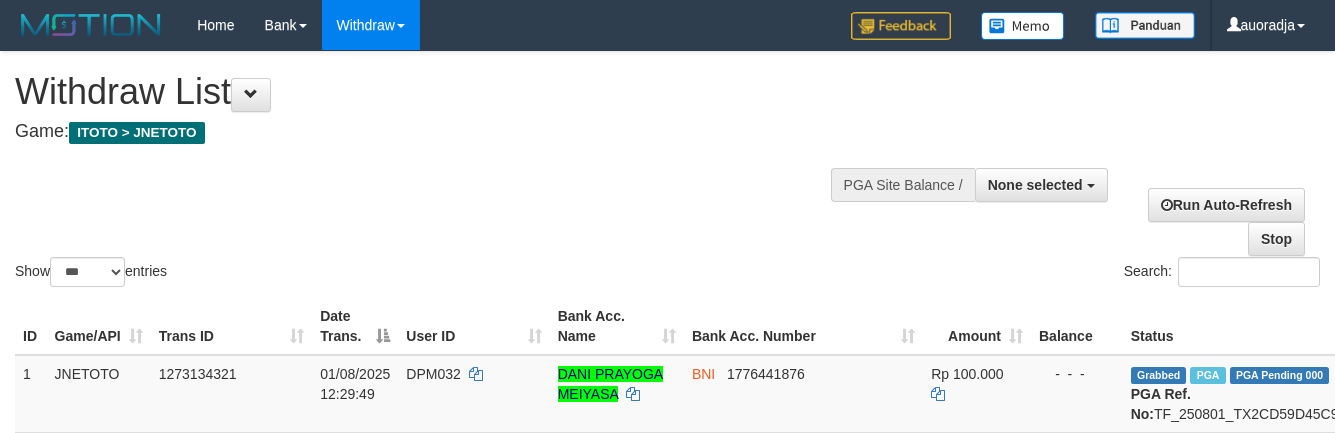 select 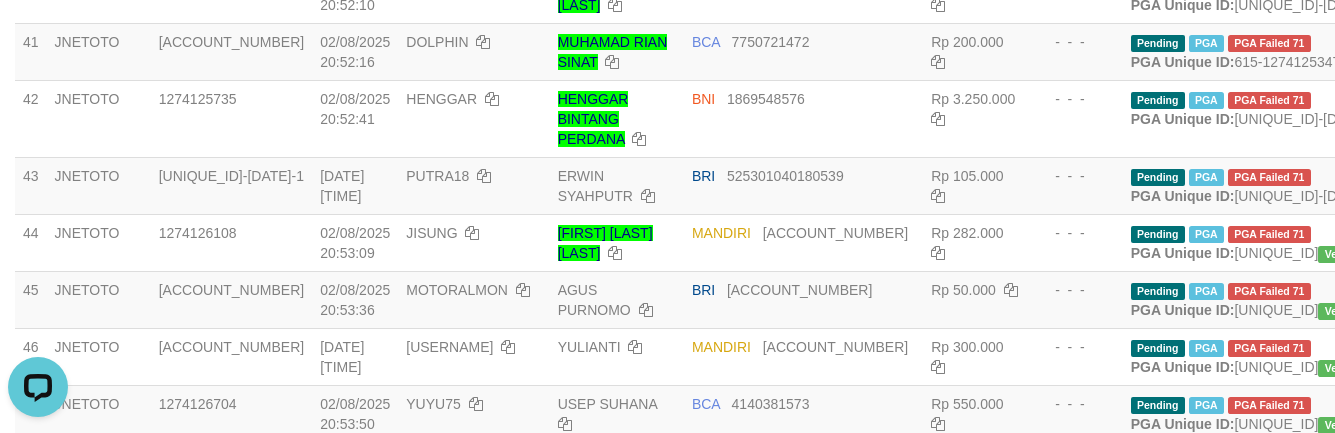 scroll, scrollTop: 0, scrollLeft: 0, axis: both 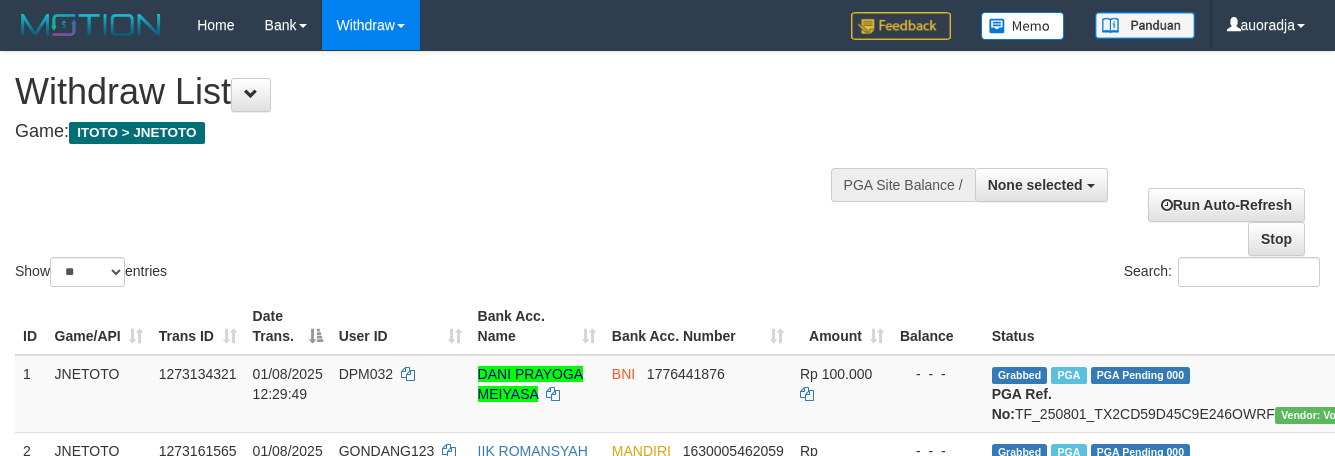 select 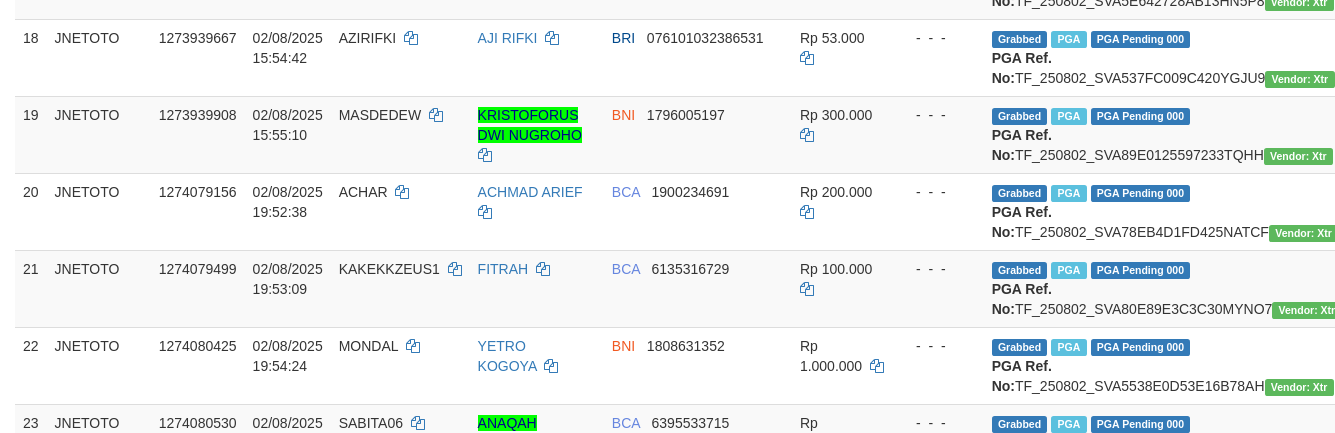 scroll, scrollTop: 0, scrollLeft: 0, axis: both 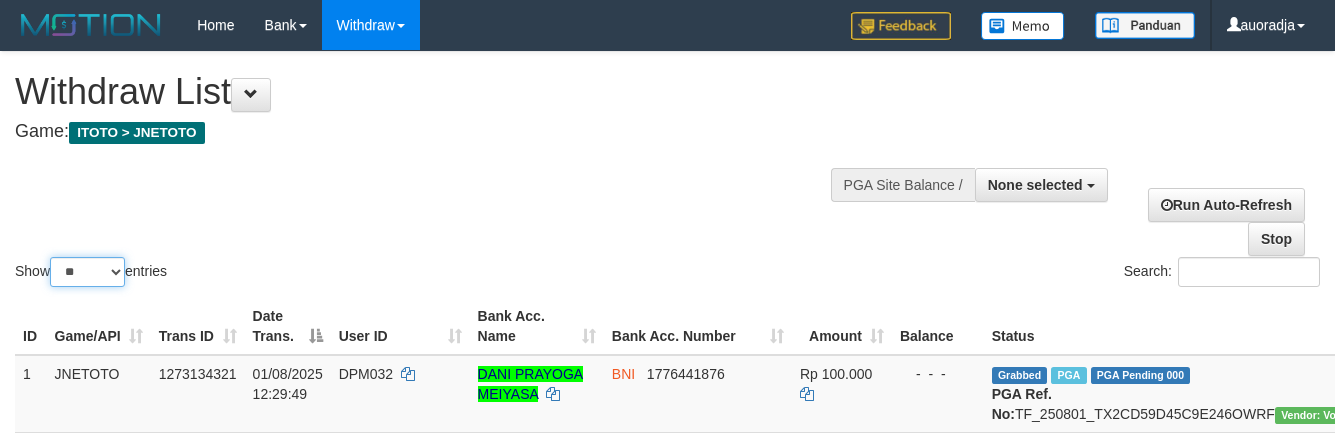 click on "** ** ** ***" at bounding box center [87, 272] 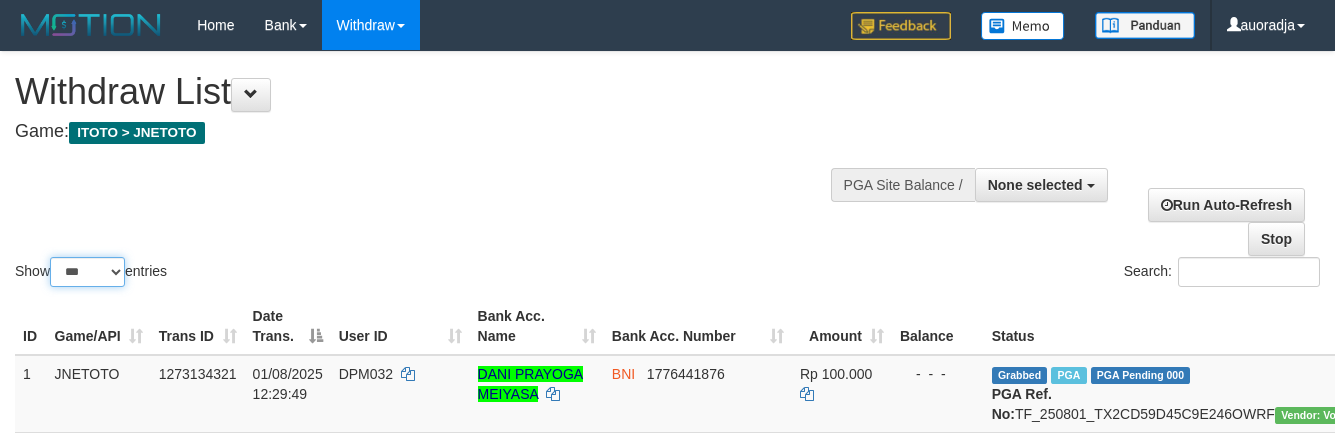 click on "** ** ** ***" at bounding box center (87, 272) 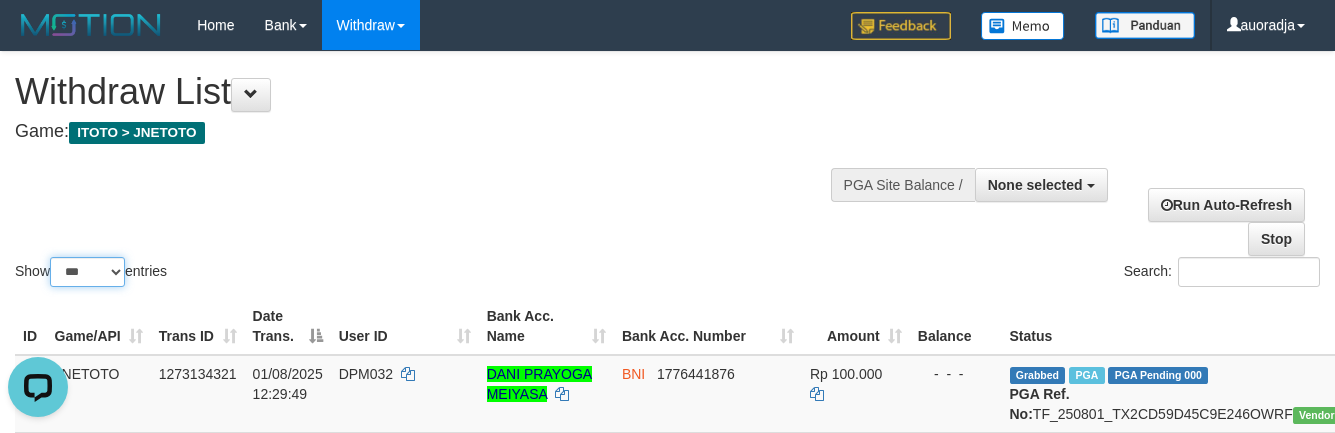 scroll, scrollTop: 0, scrollLeft: 0, axis: both 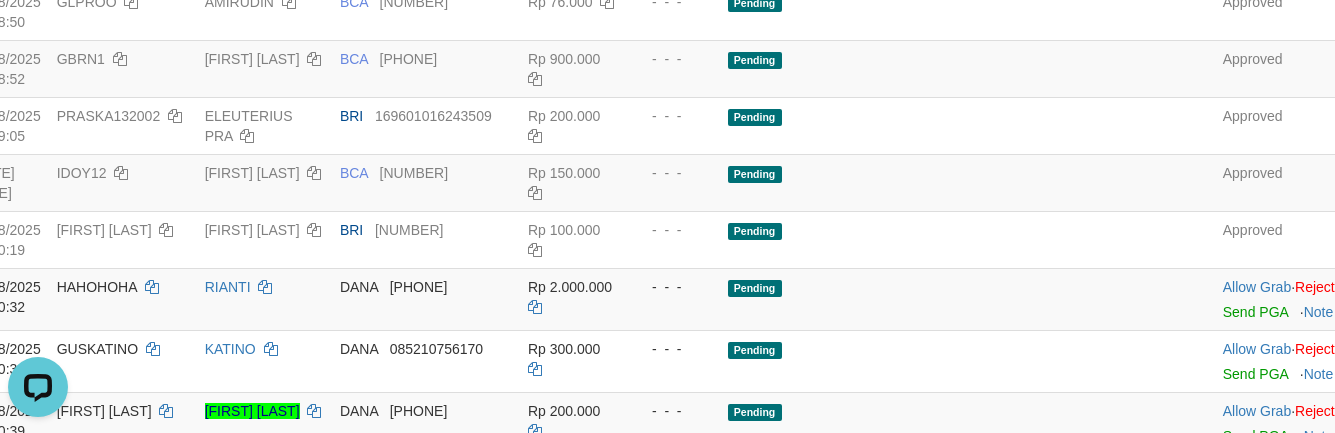 click on "Pending   PGA" at bounding box center [926, -388] 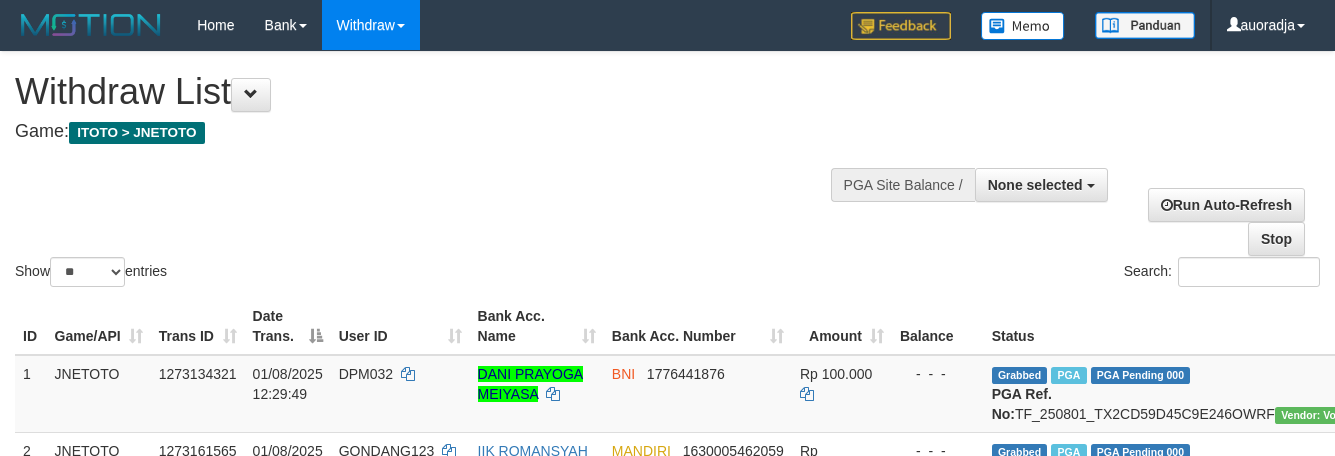 select 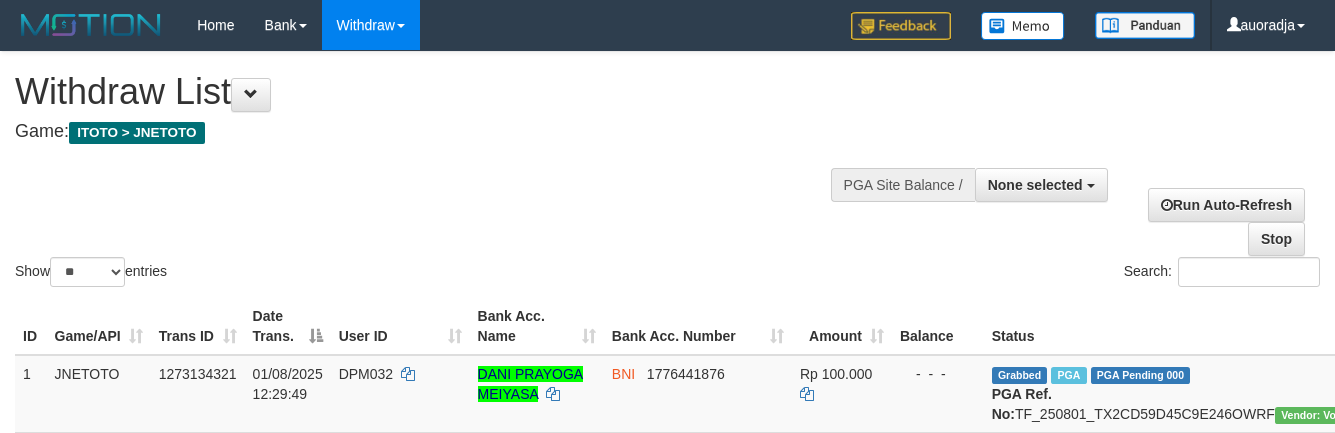 scroll, scrollTop: 3423, scrollLeft: 118, axis: both 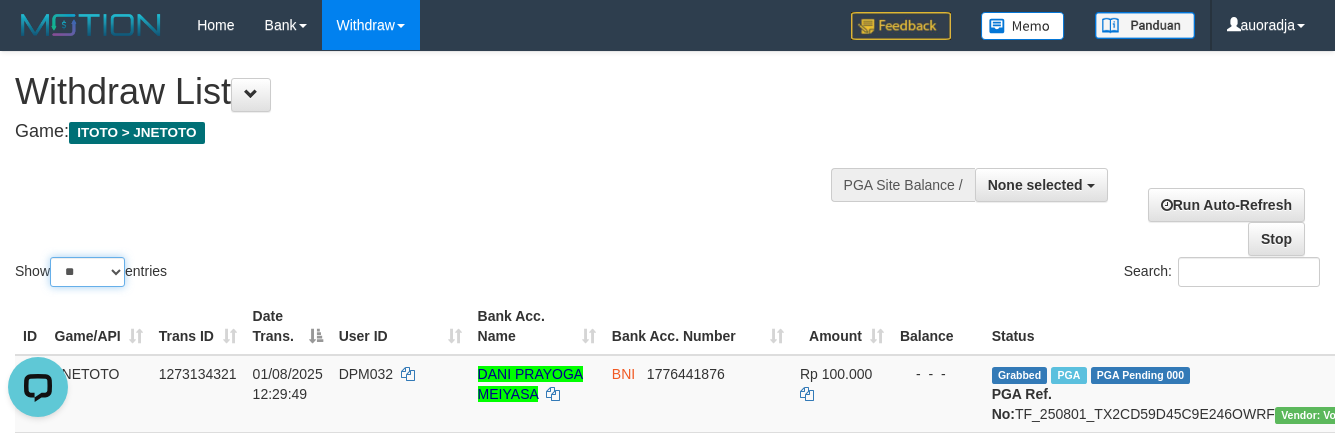 click on "** ** ** ***" at bounding box center (87, 272) 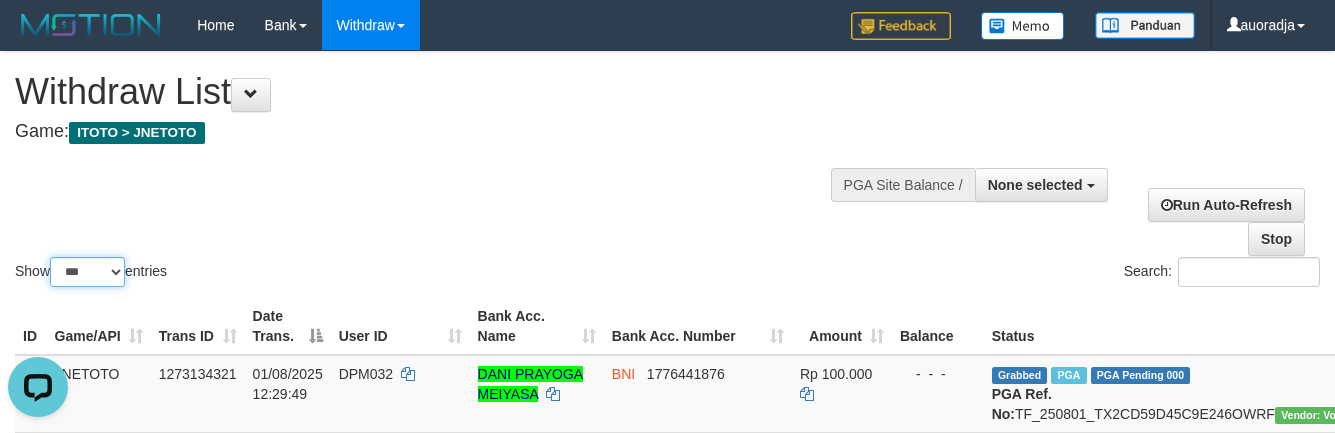 click on "** ** ** ***" at bounding box center (87, 272) 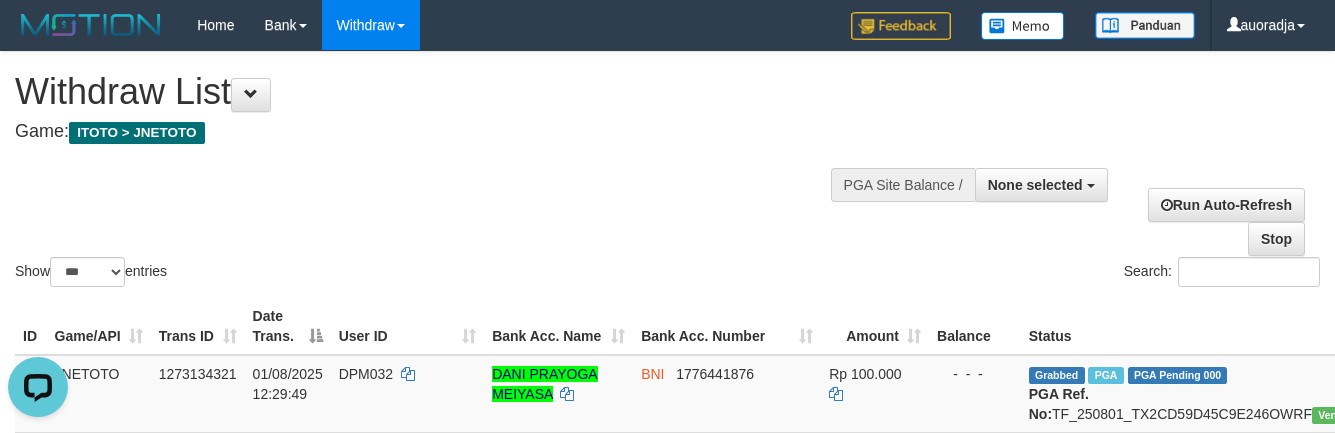 click on "Game:   ITOTO > JNETOTO" at bounding box center [442, 132] 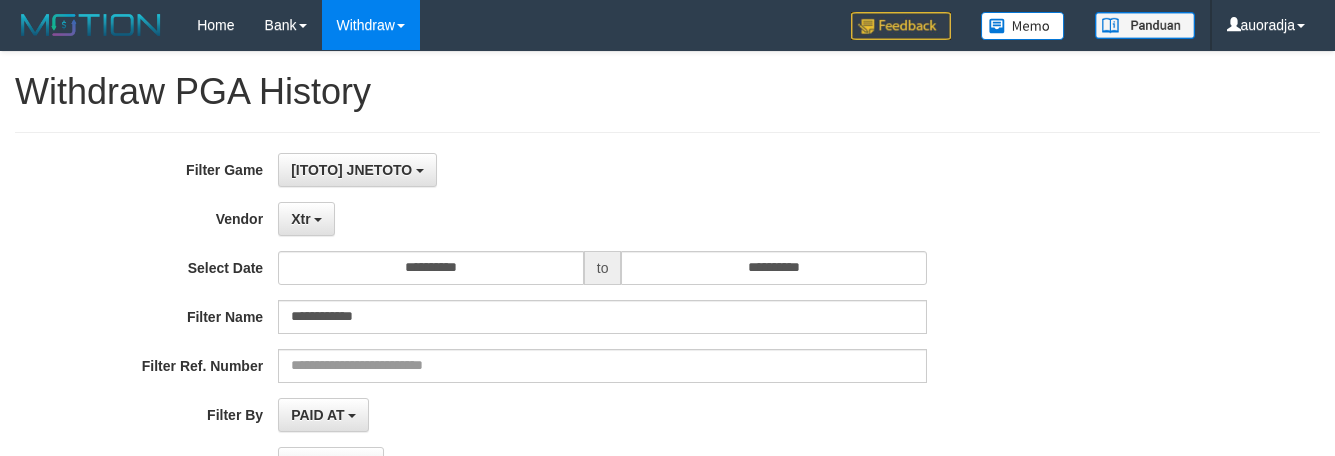 select on "**********" 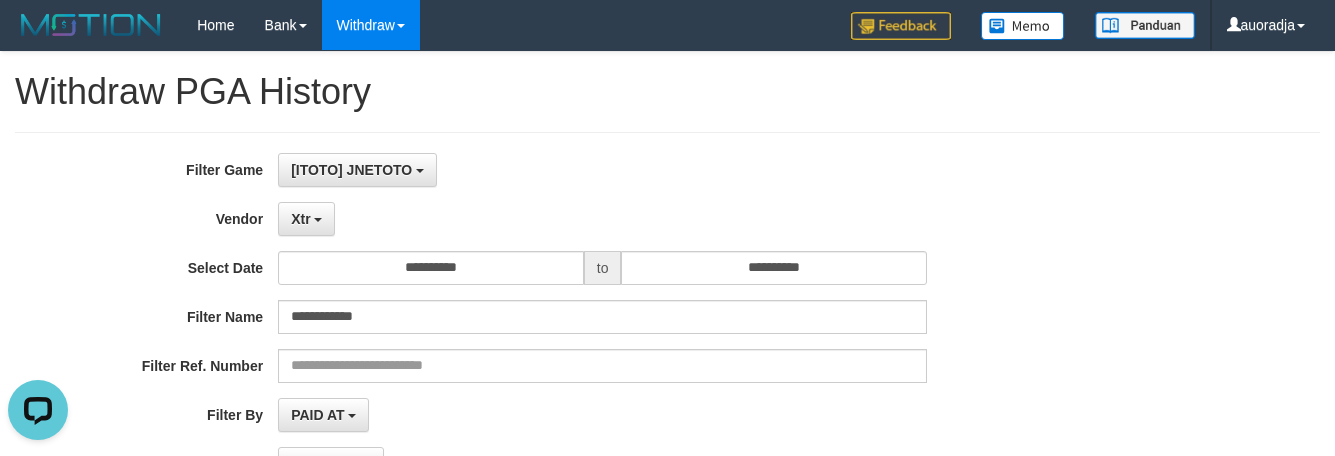 scroll, scrollTop: 0, scrollLeft: 0, axis: both 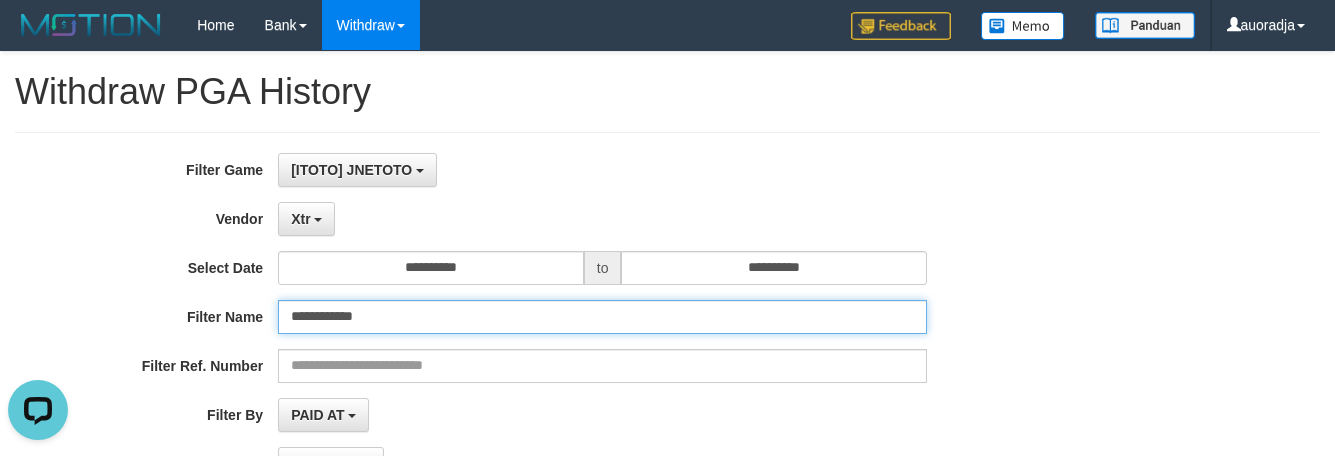 click on "**********" at bounding box center [602, 317] 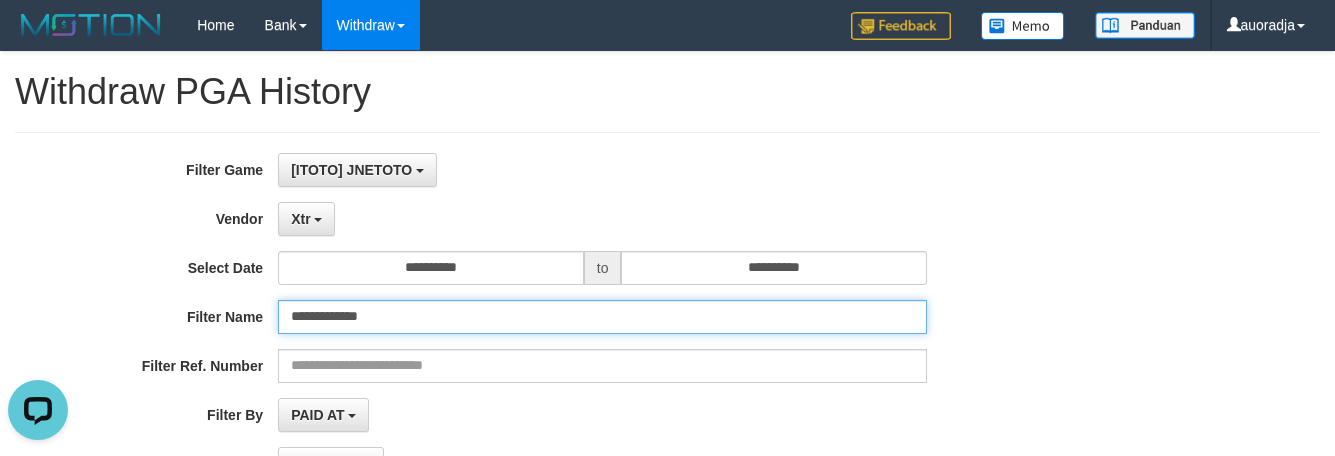 type on "**********" 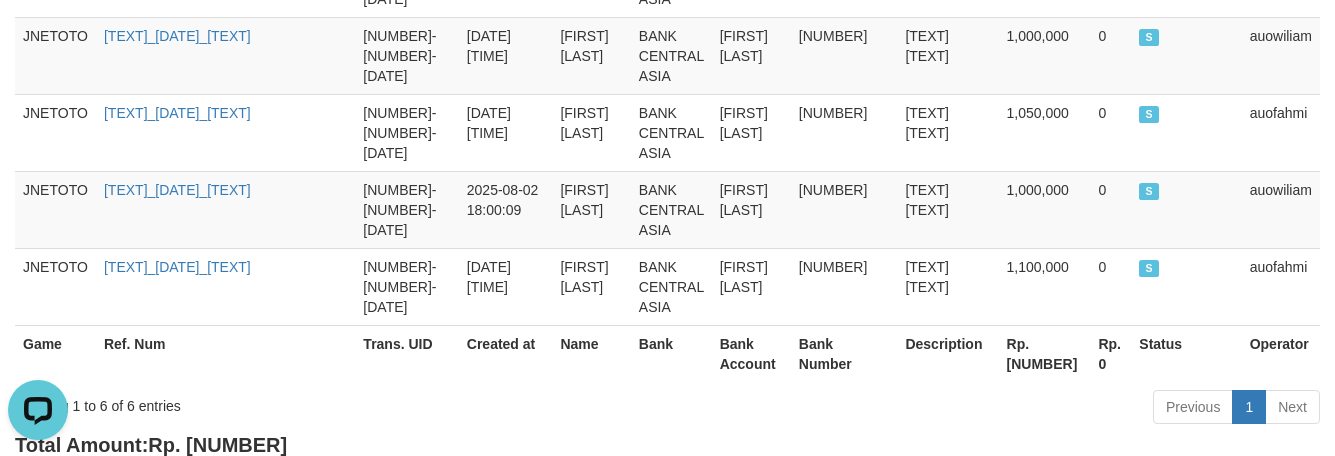 scroll, scrollTop: 750, scrollLeft: 0, axis: vertical 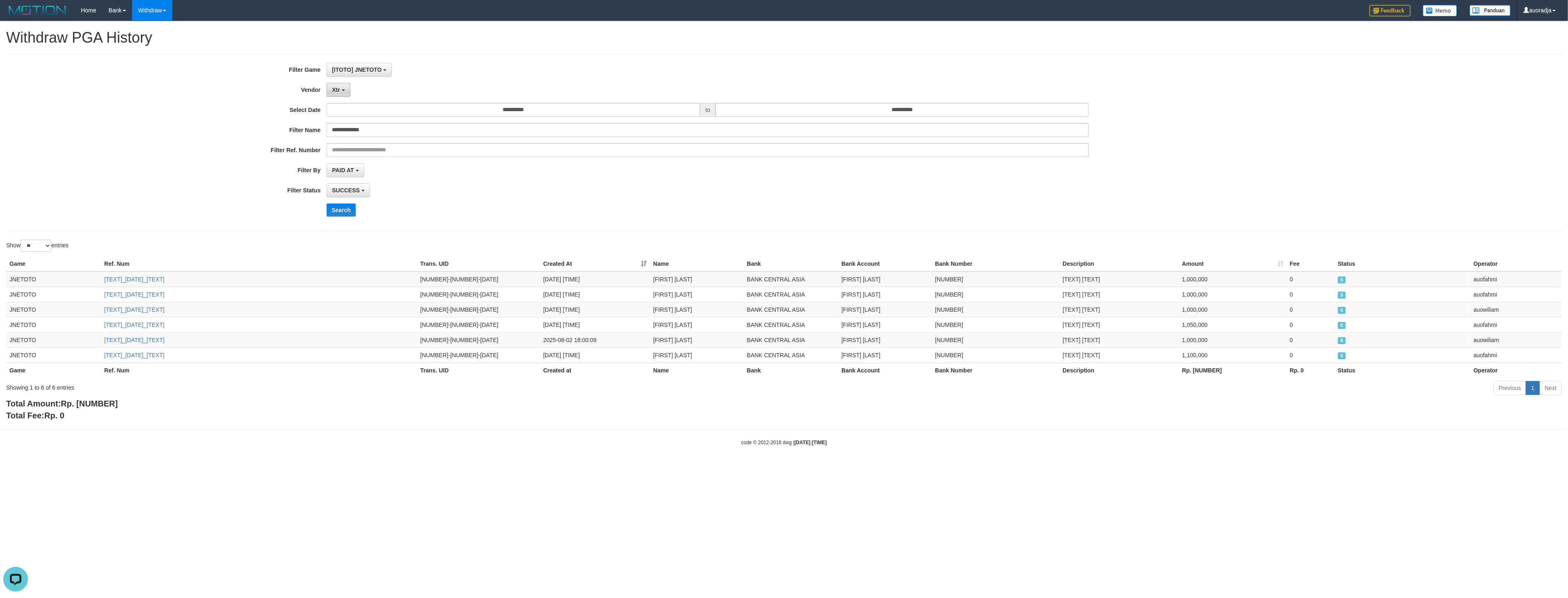 click on "Xtr" at bounding box center [338, 90] 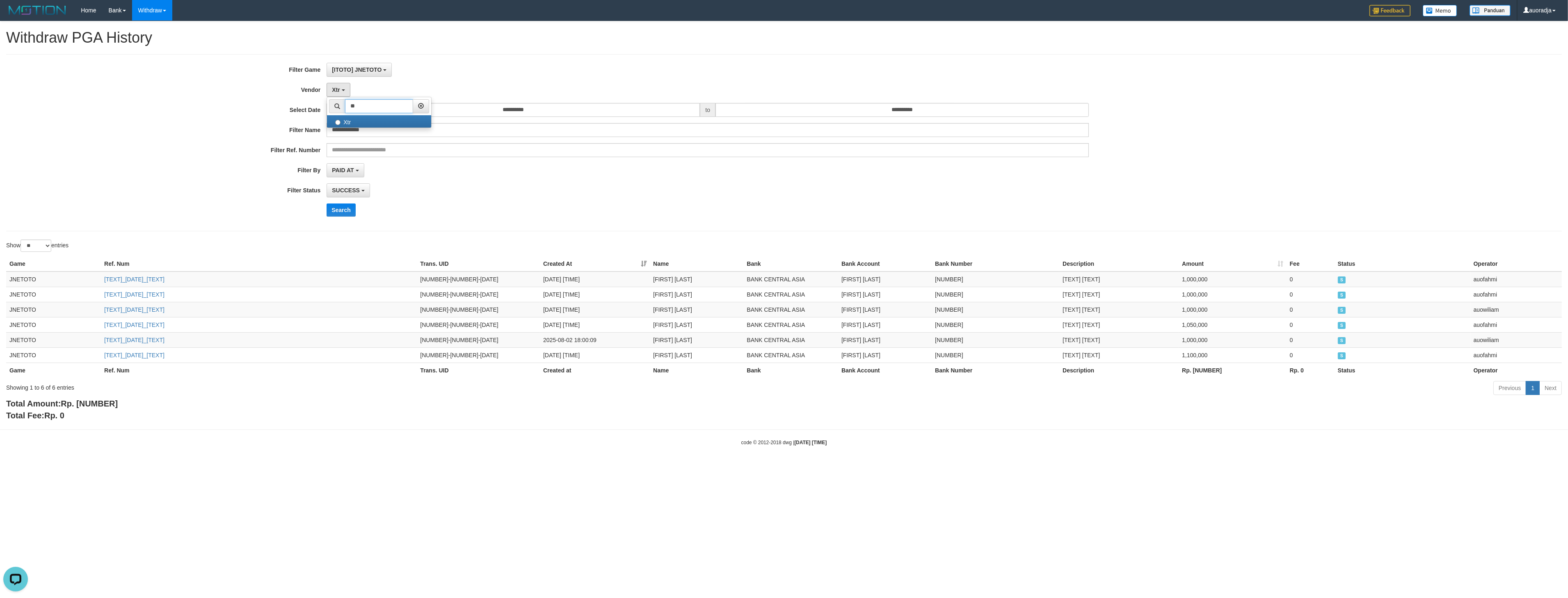click on "**" at bounding box center [379, 106] 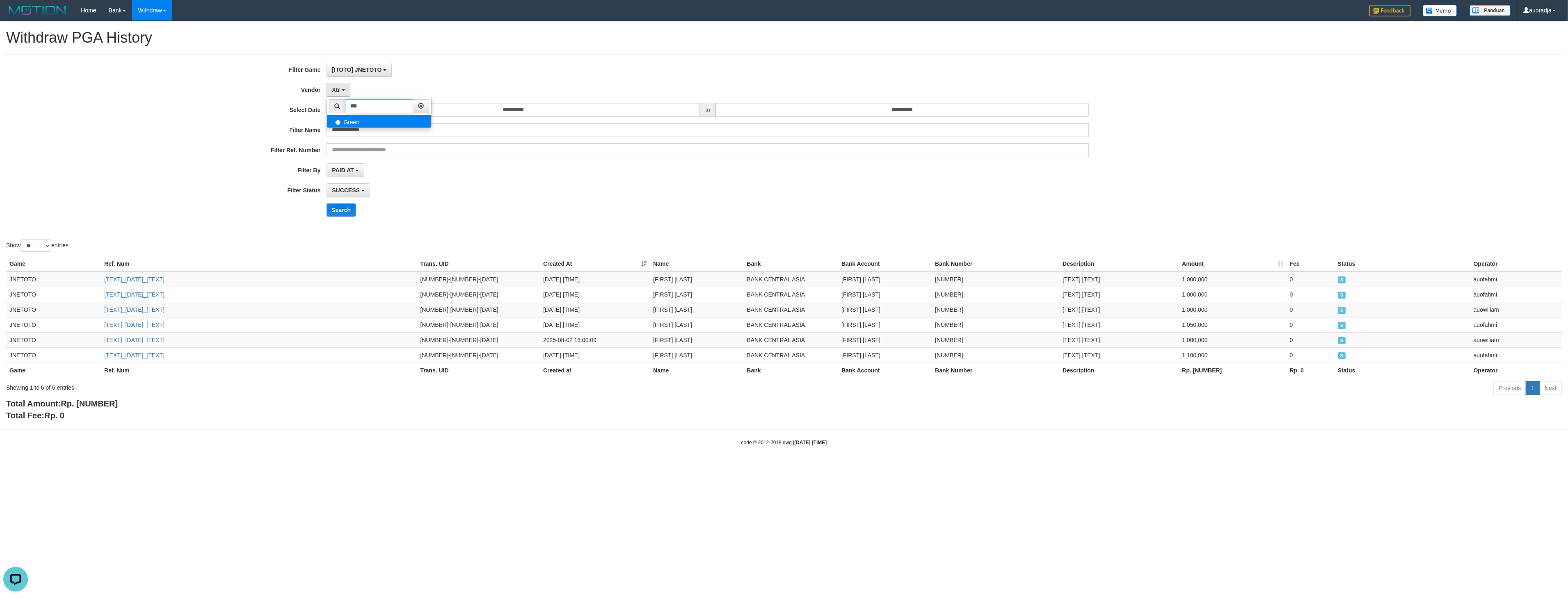type on "***" 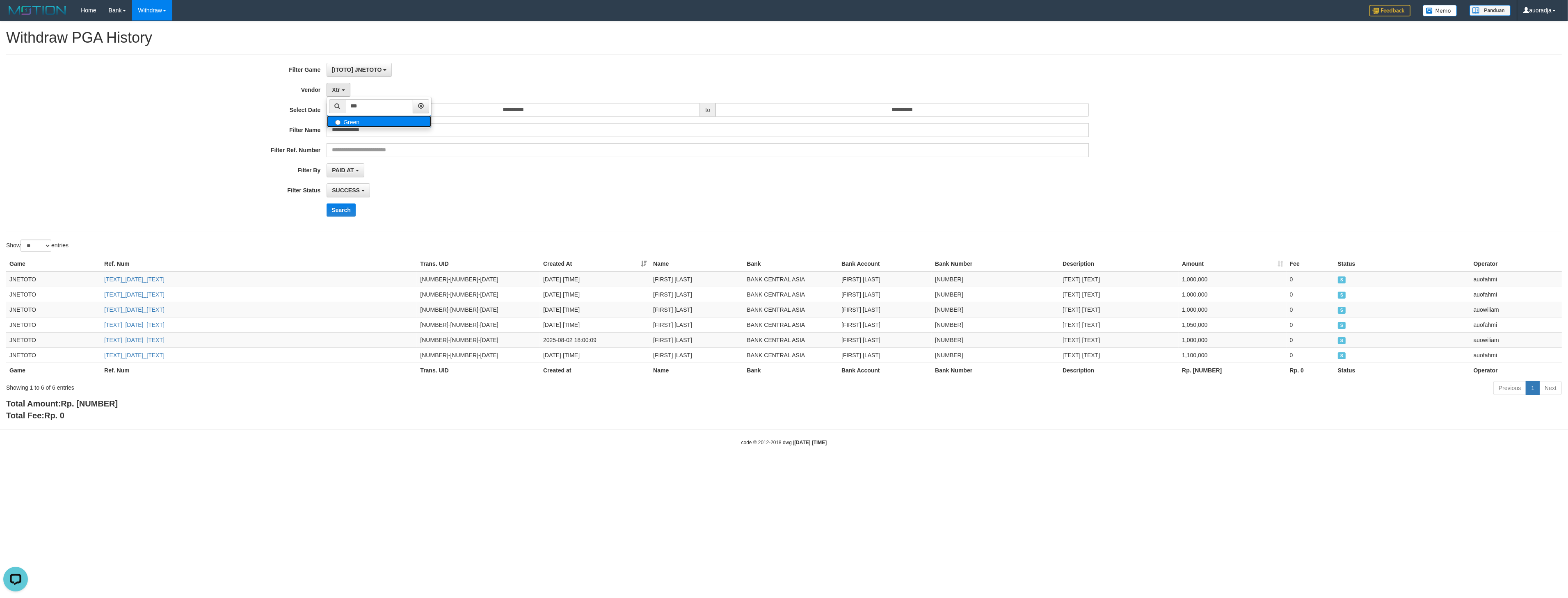 click on "Green" at bounding box center (379, 121) 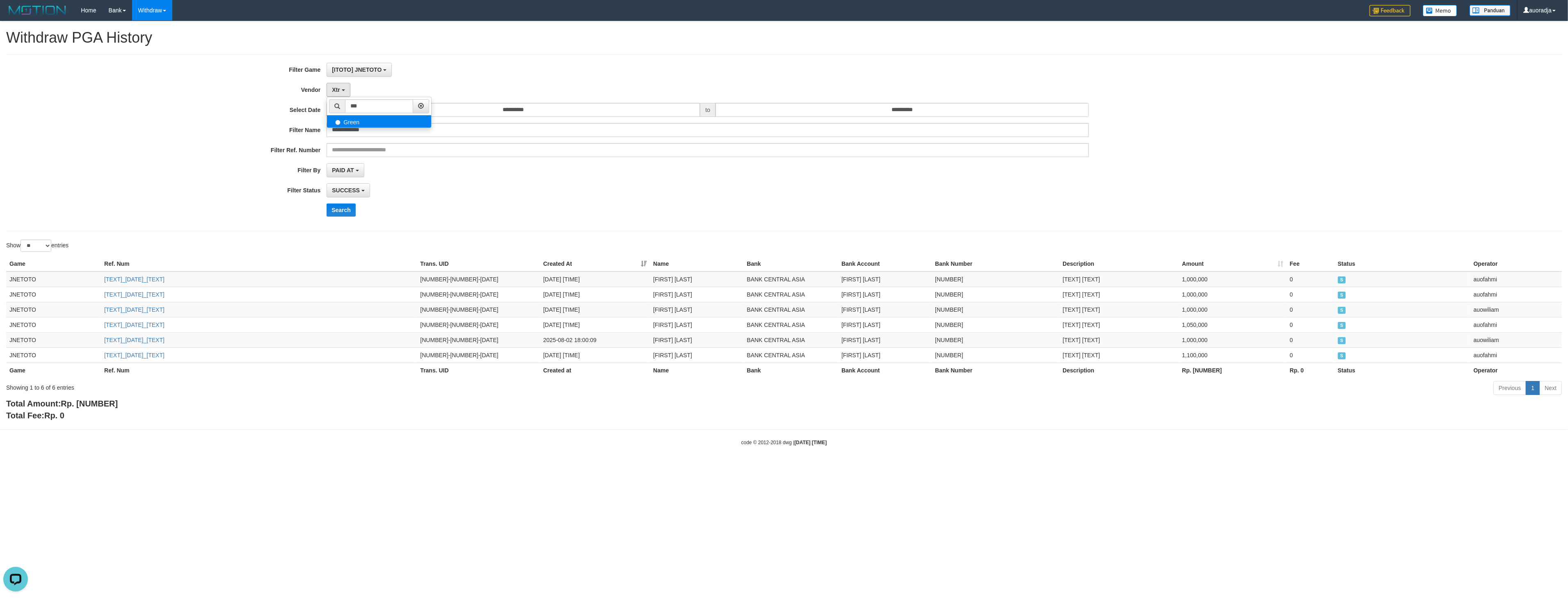 select on "**********" 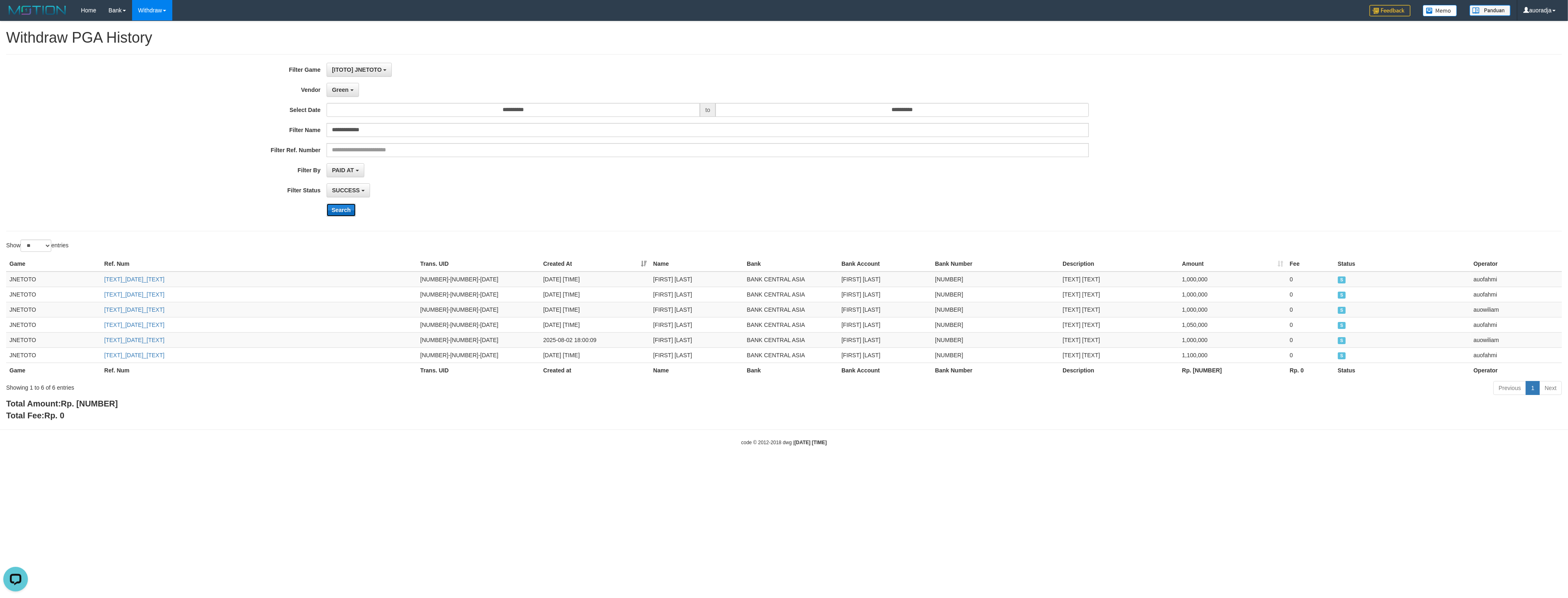 click on "Search" at bounding box center (341, 210) 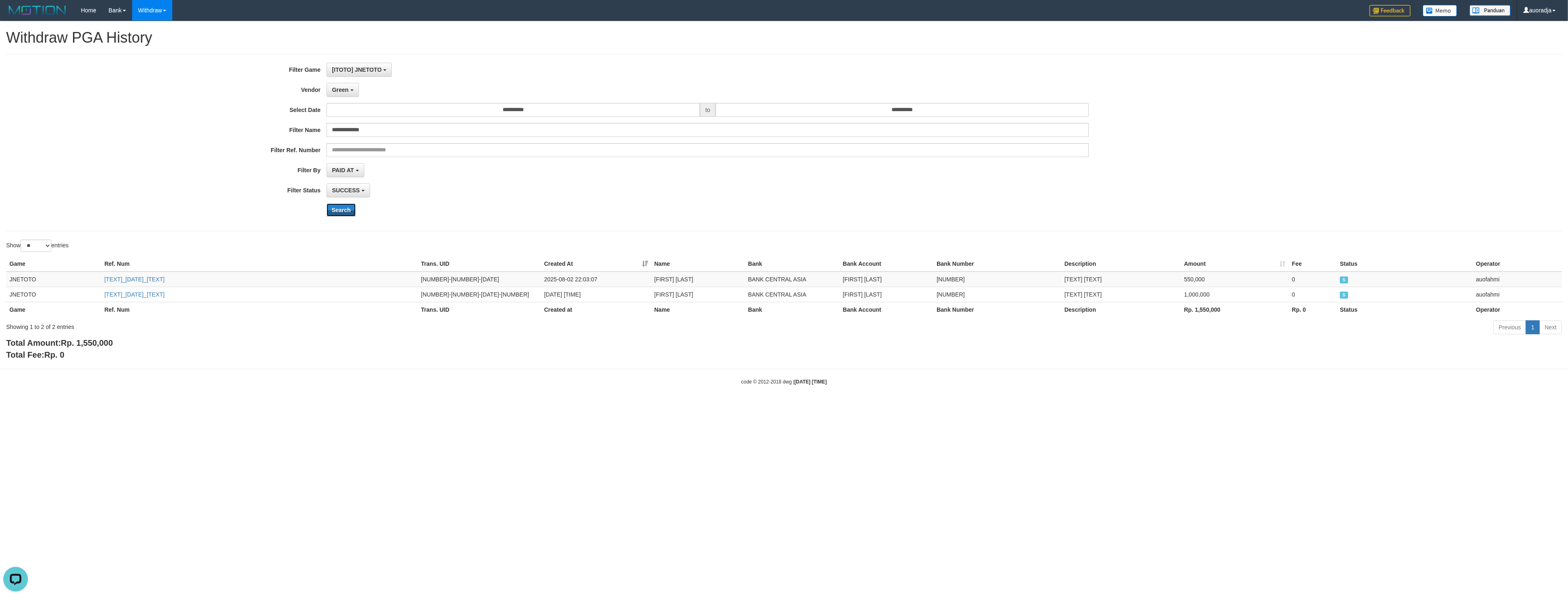 type 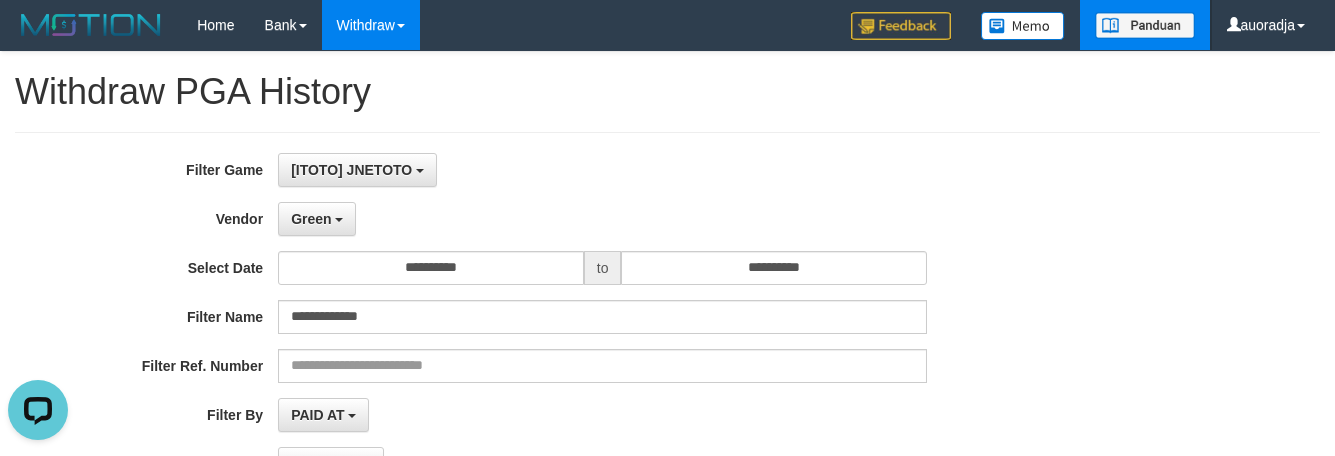 scroll, scrollTop: 19, scrollLeft: 0, axis: vertical 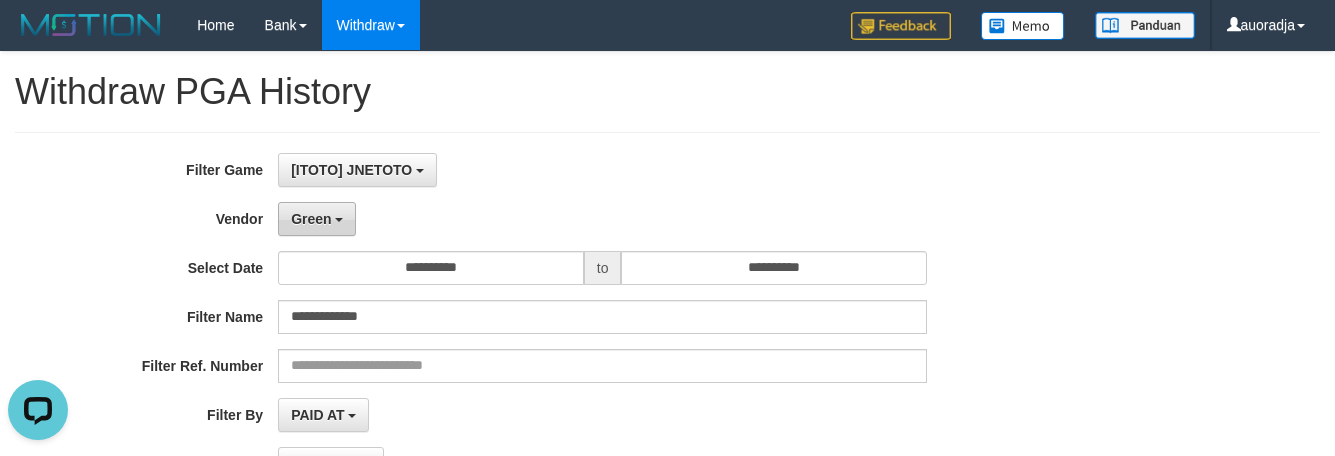 click at bounding box center [339, 220] 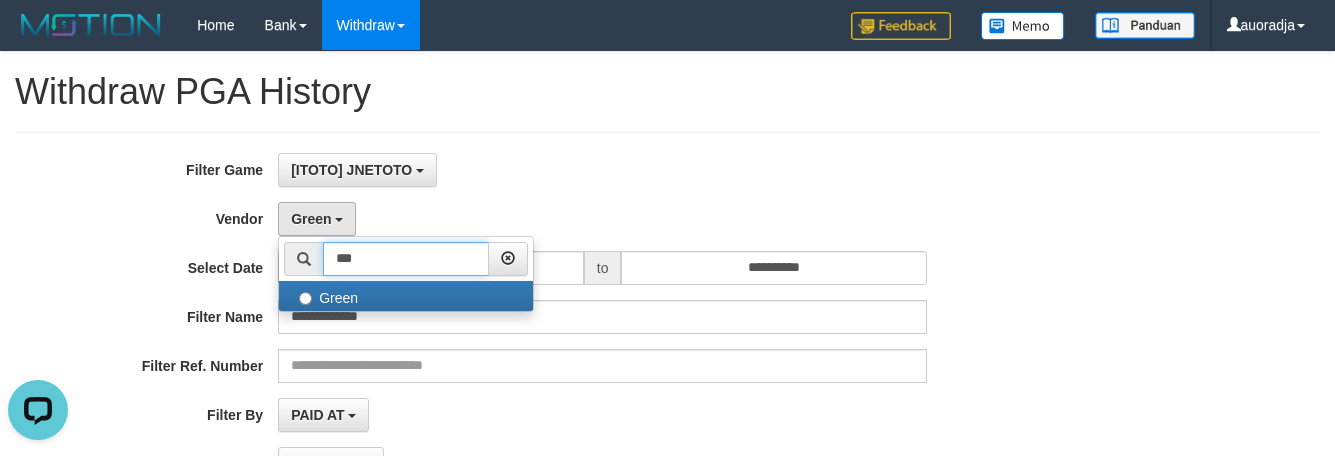 drag, startPoint x: 408, startPoint y: 255, endPoint x: 433, endPoint y: 252, distance: 25.179358 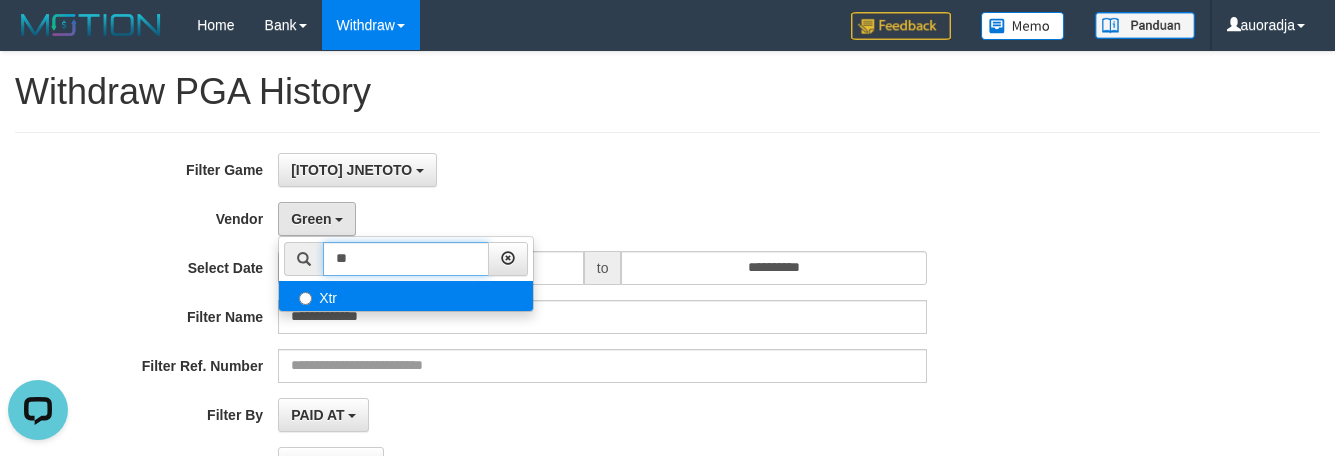 type on "**" 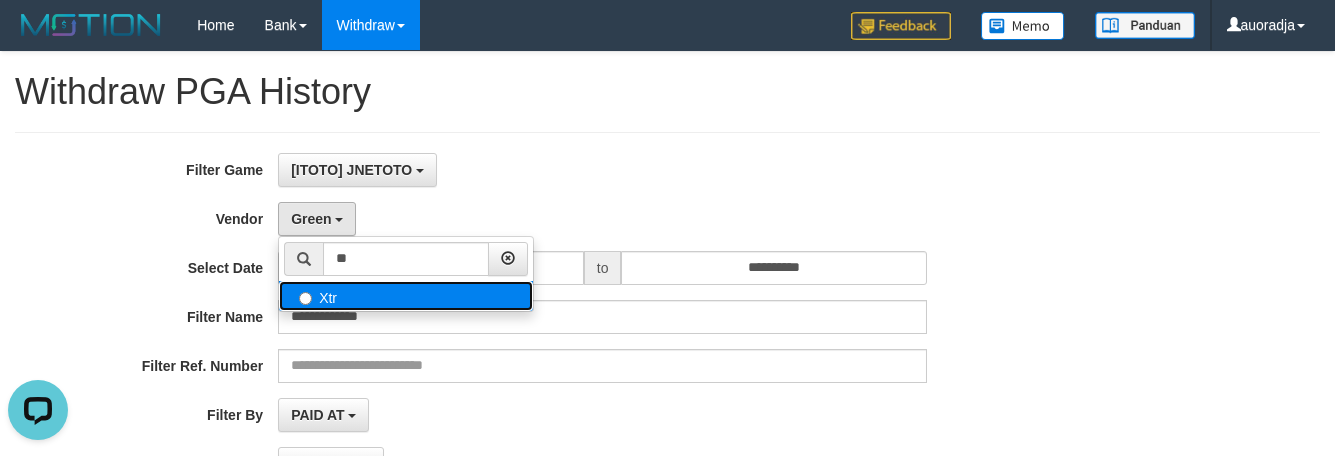 click on "Xtr" at bounding box center (406, 296) 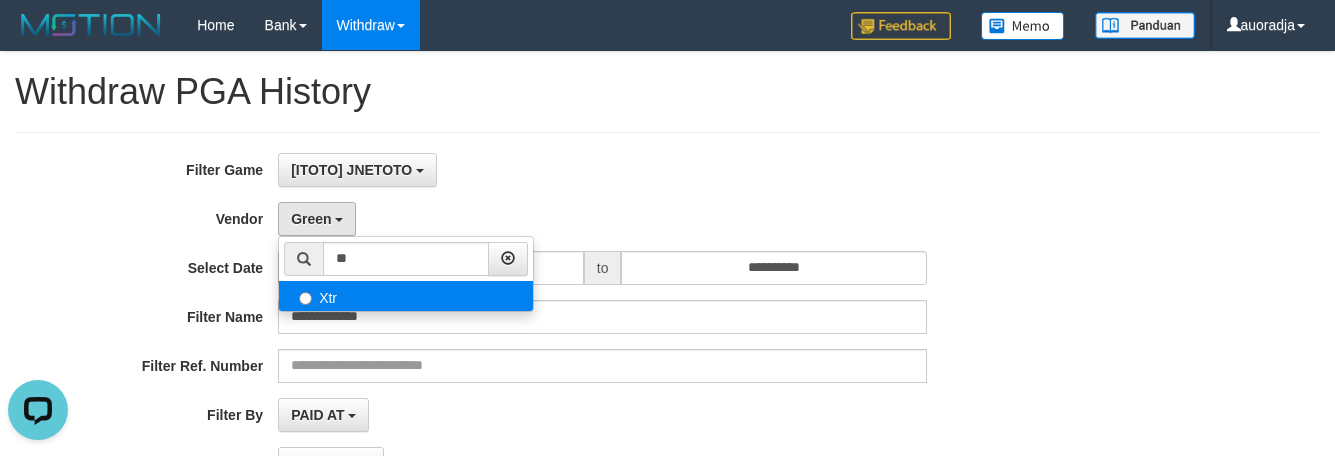 select on "**********" 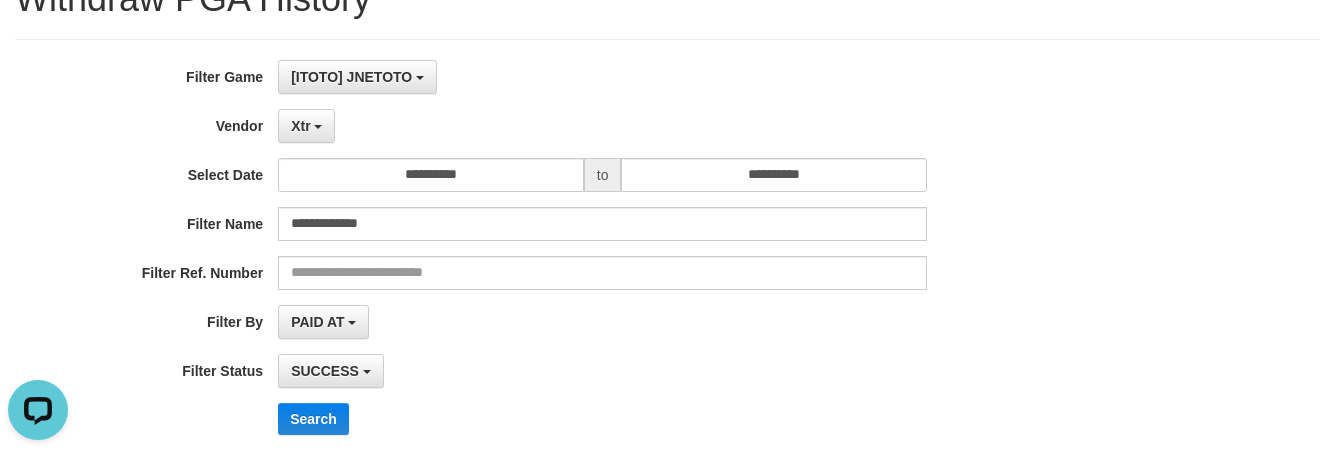 scroll, scrollTop: 300, scrollLeft: 0, axis: vertical 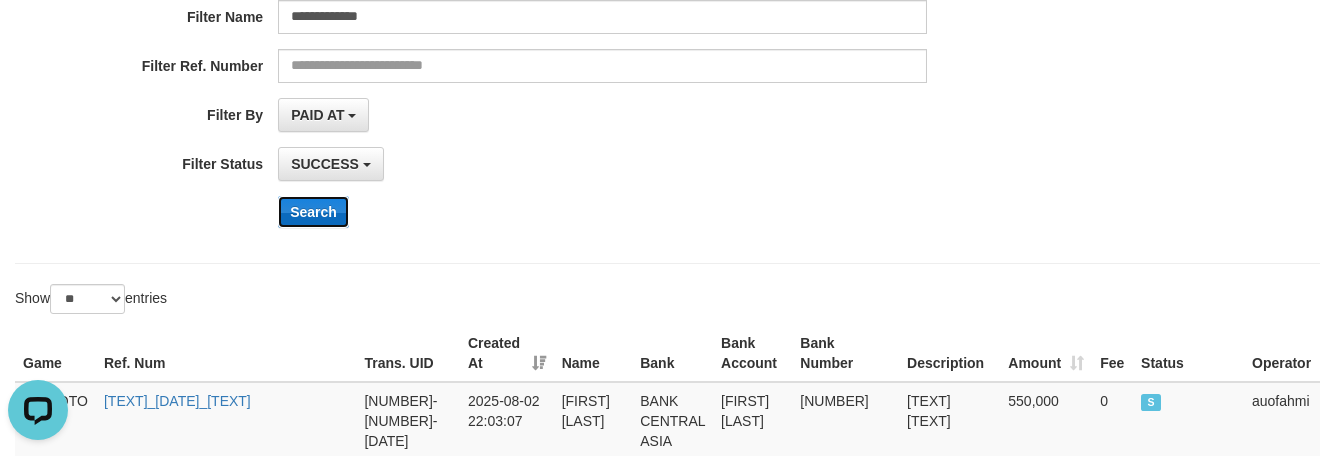 click on "Search" at bounding box center [313, 212] 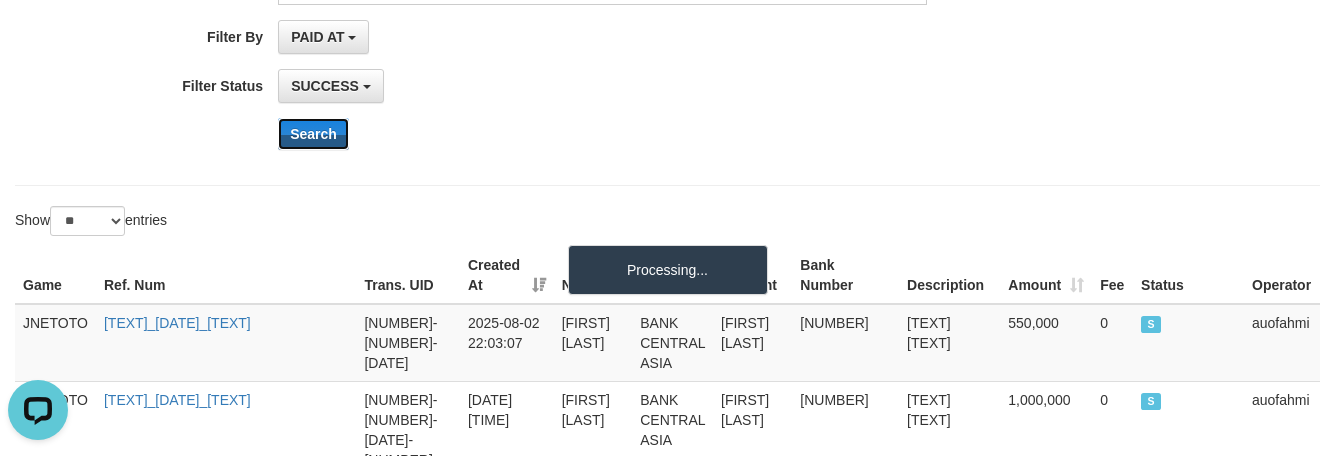 scroll, scrollTop: 450, scrollLeft: 0, axis: vertical 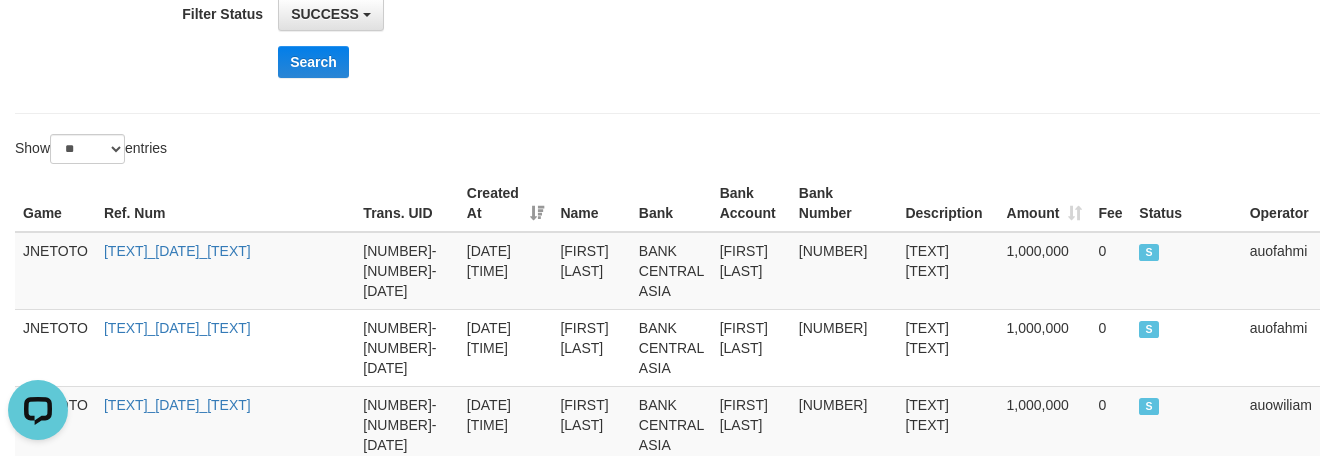 click on "**********" at bounding box center (556, -102) 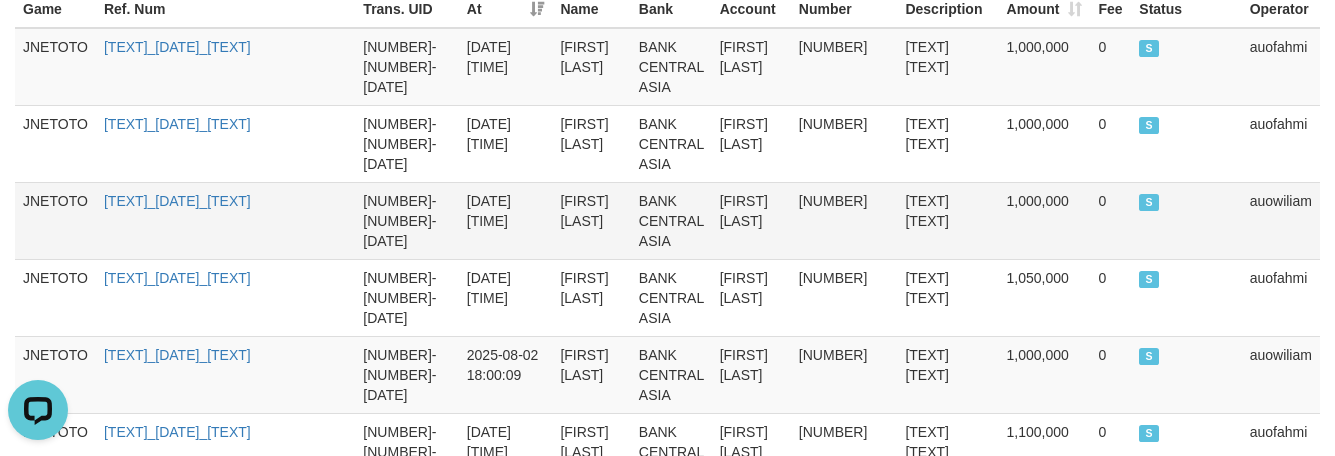 scroll, scrollTop: 600, scrollLeft: 0, axis: vertical 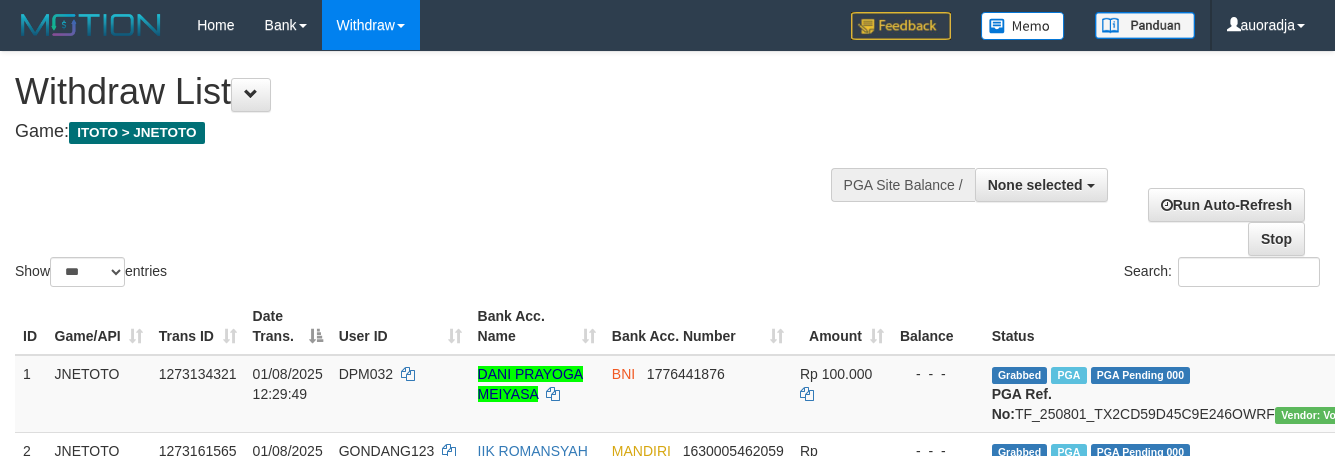 select 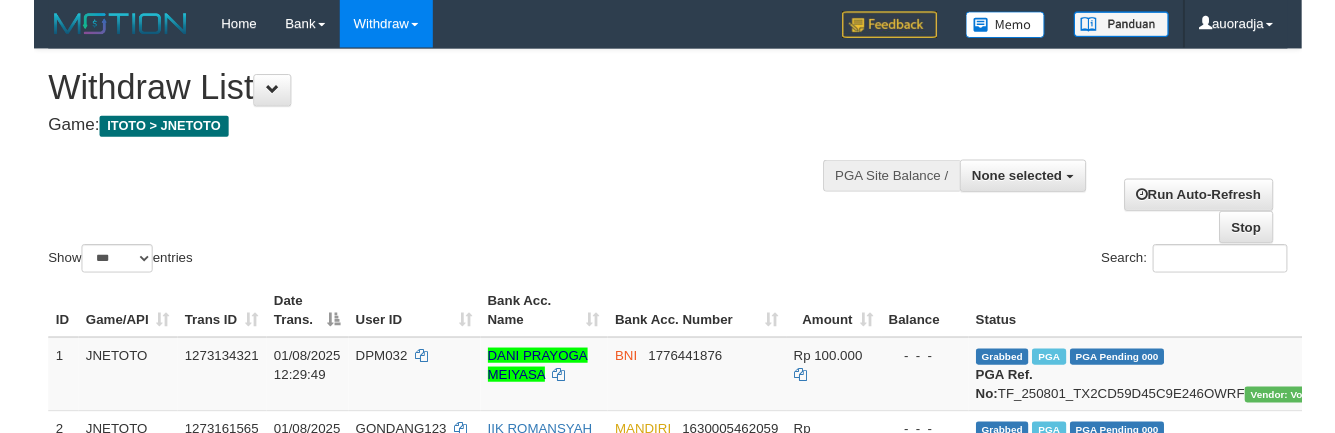 scroll, scrollTop: 0, scrollLeft: 0, axis: both 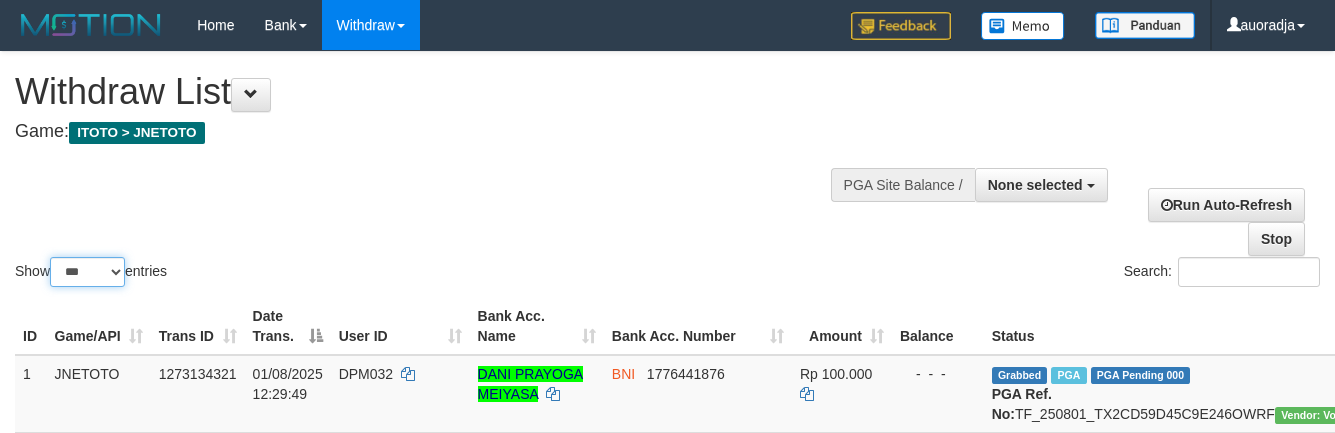 click on "** ** ** ***" at bounding box center (87, 272) 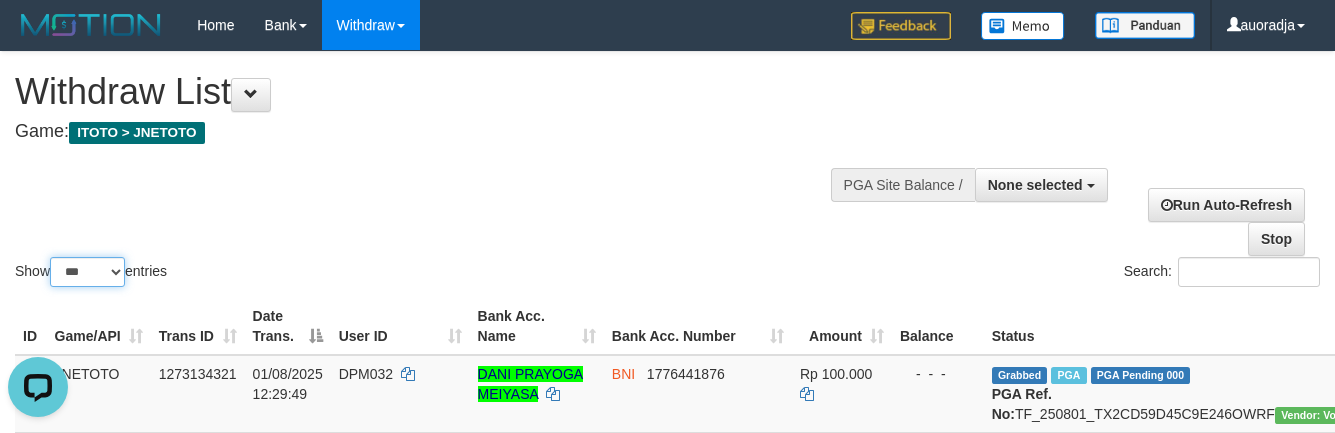 scroll, scrollTop: 0, scrollLeft: 0, axis: both 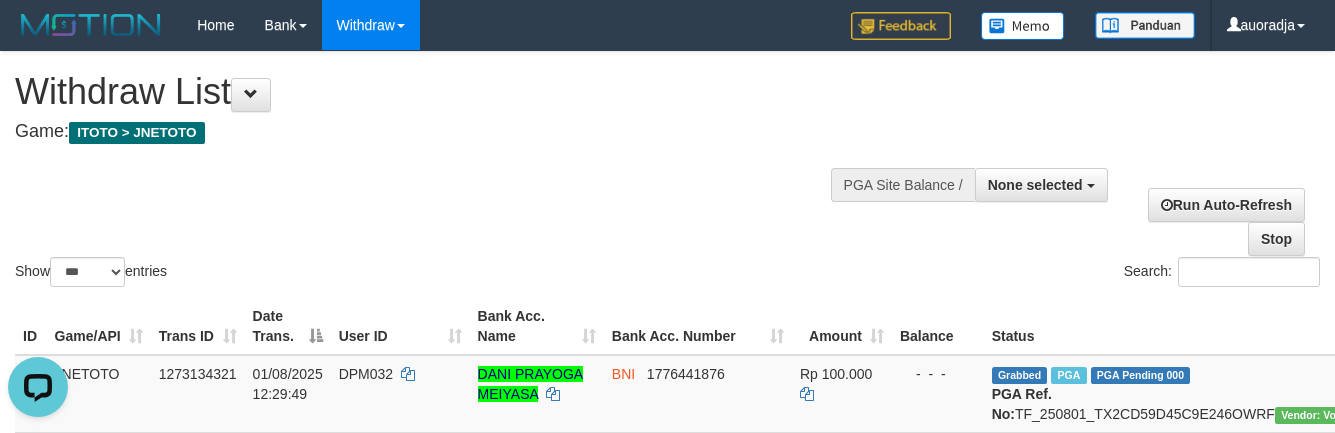 drag, startPoint x: 477, startPoint y: 138, endPoint x: 489, endPoint y: 138, distance: 12 